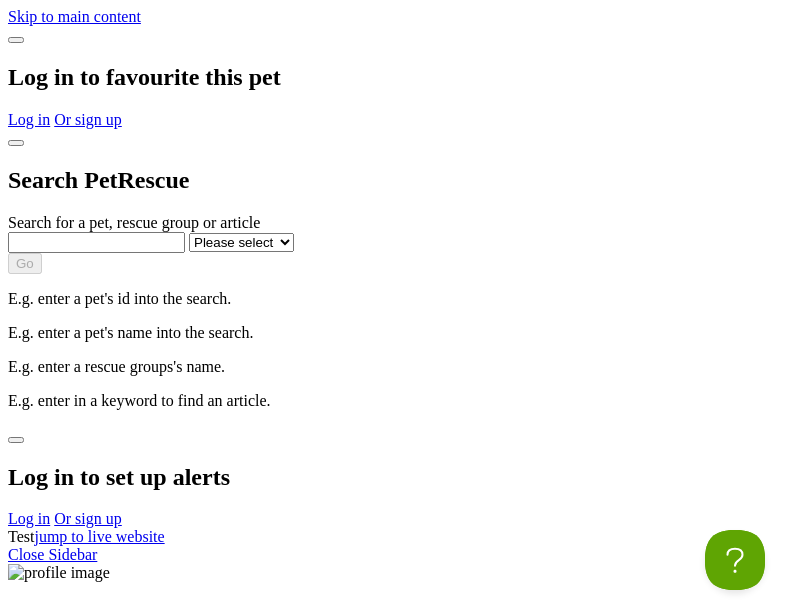 scroll, scrollTop: 0, scrollLeft: 0, axis: both 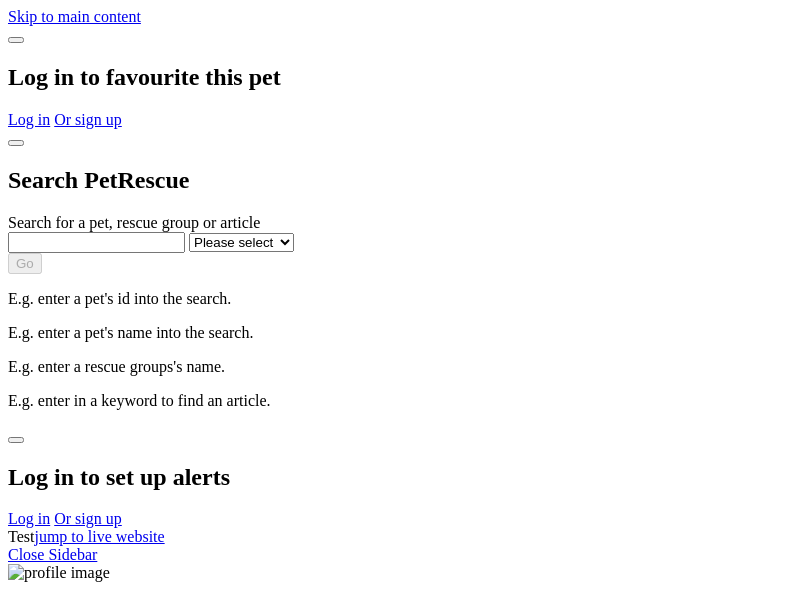 select 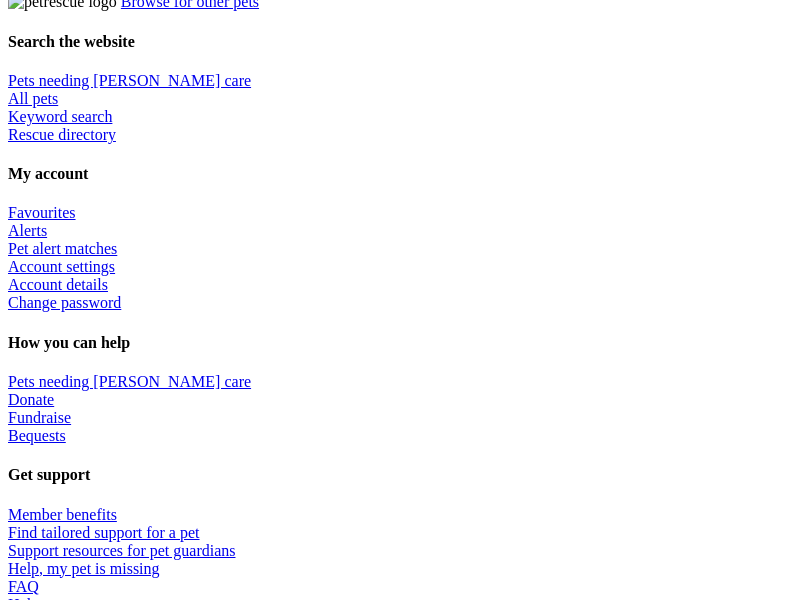 click at bounding box center [412, 2154] 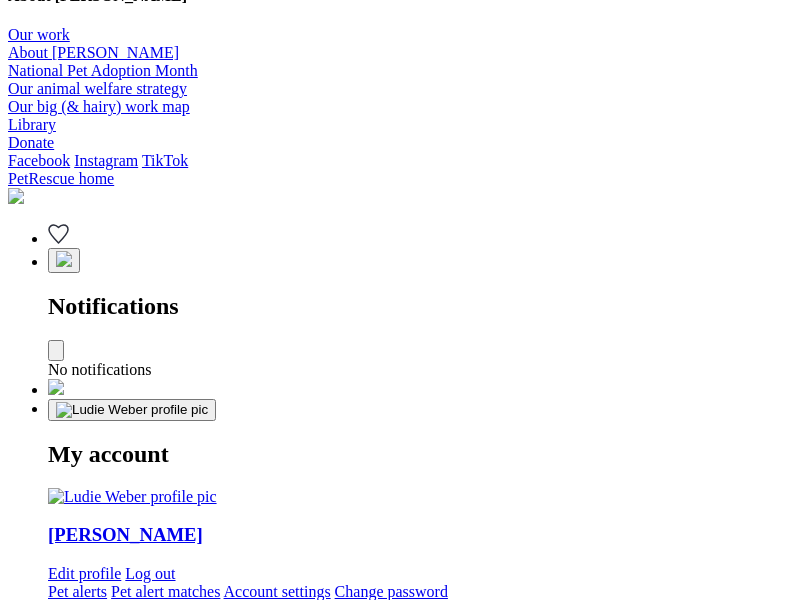 click at bounding box center [335, 2251] 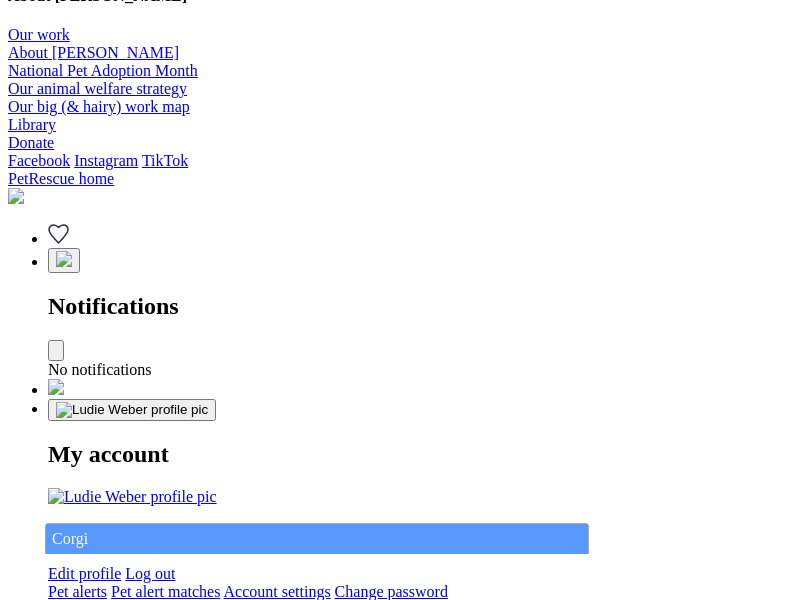 type on "Corgi" 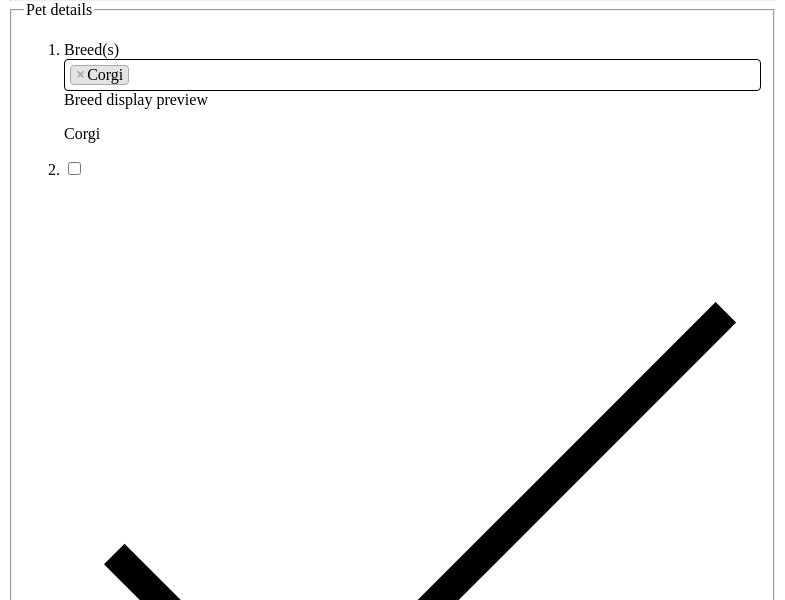click at bounding box center [293, 6344] 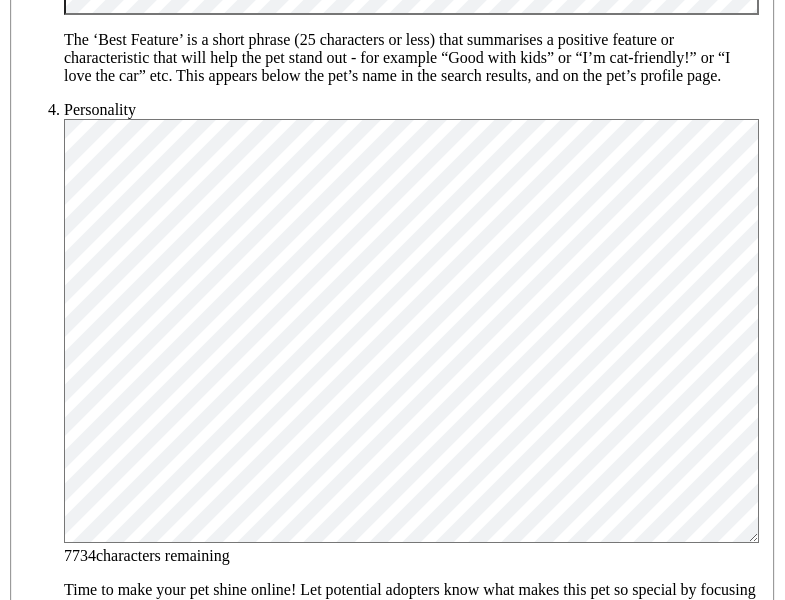 click on "Male" at bounding box center [208, 1641] 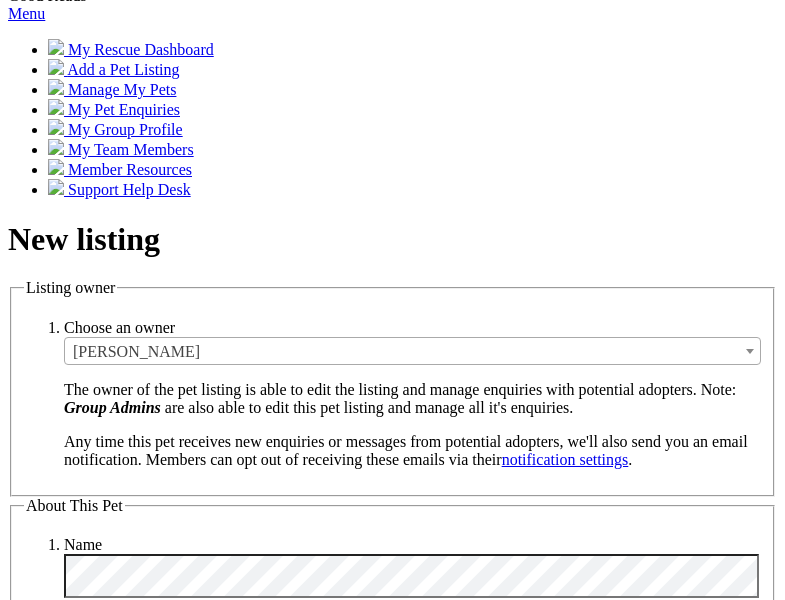click on "Small" at bounding box center [138, 5335] 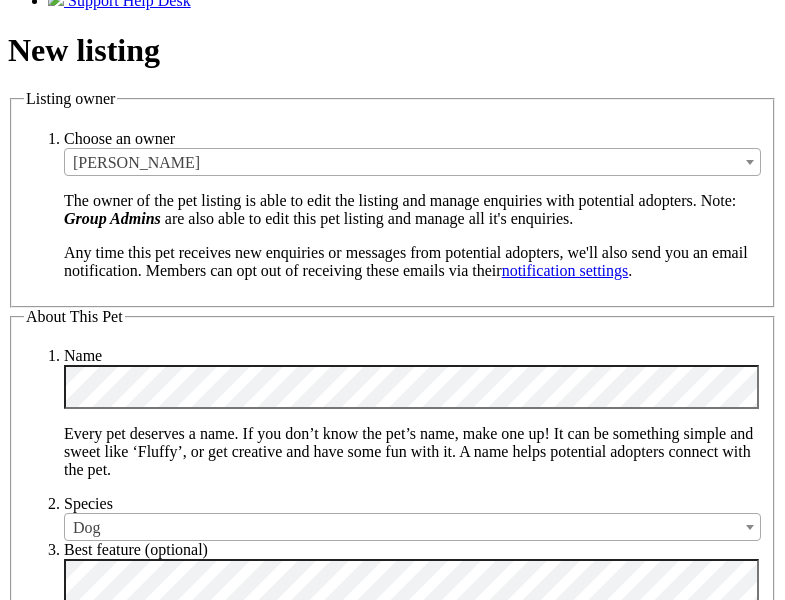click on "Yes" at bounding box center (131, 6454) 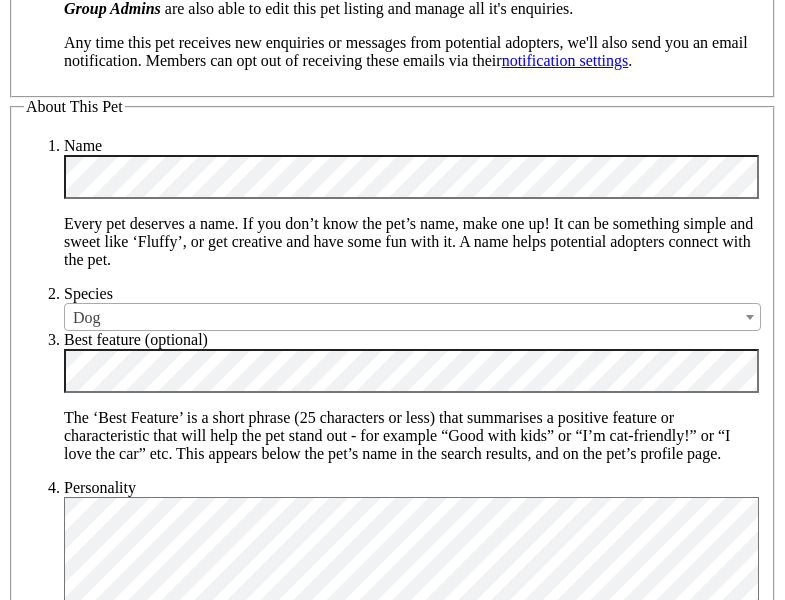 click on "Yes" at bounding box center [131, 6384] 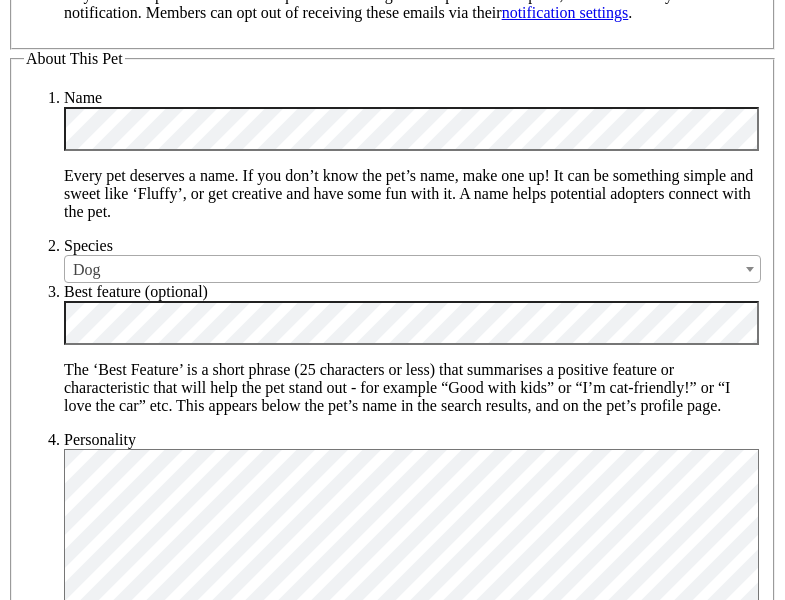 click on "Yes" at bounding box center [131, 6475] 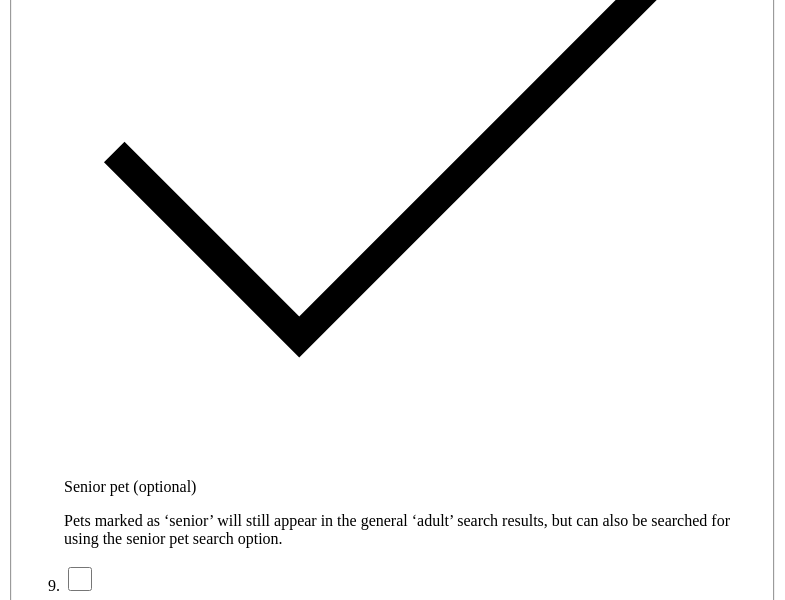 type on "14FEO934M45O193" 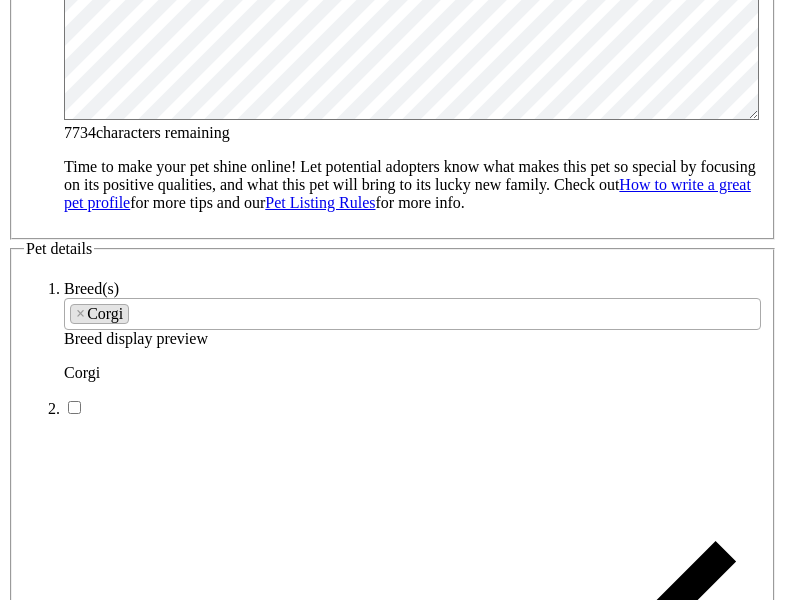 click on "SA" at bounding box center [90, 10336] 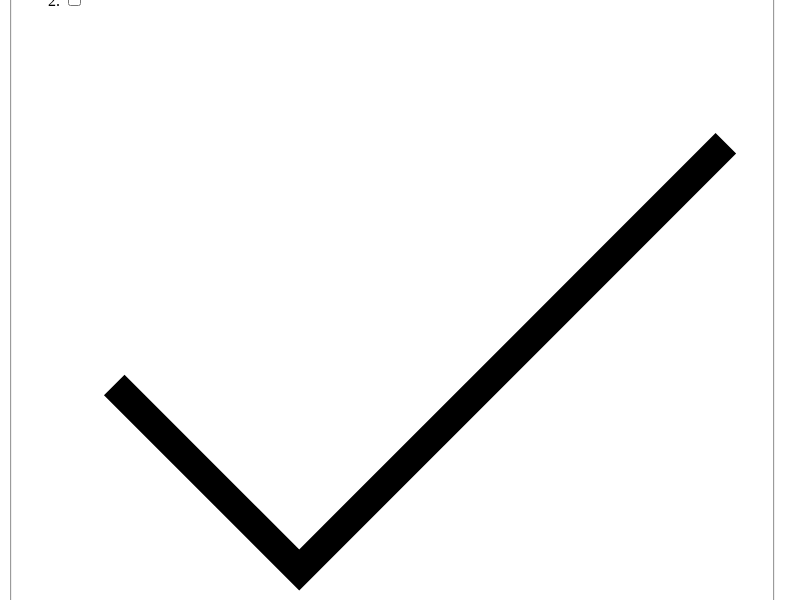 click on "Email" at bounding box center (139, 17685) 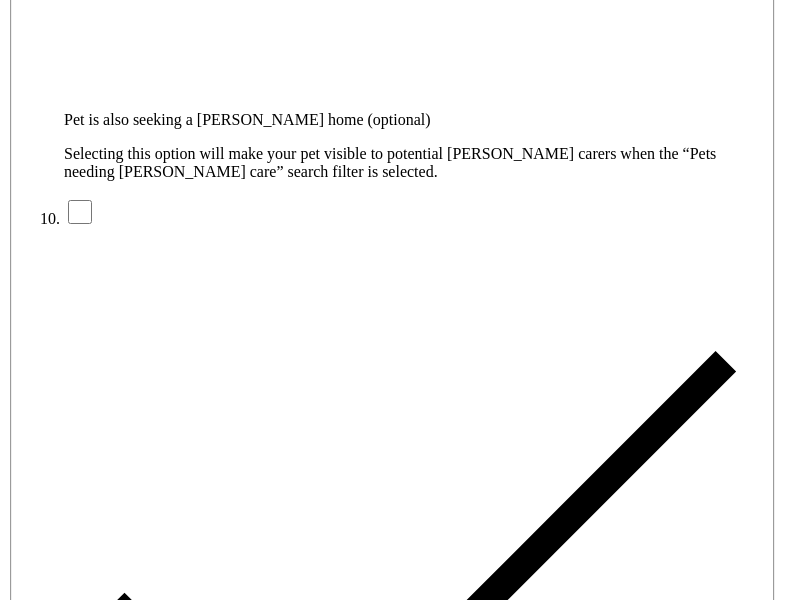 click on "Create Listing" at bounding box center (113, 16019) 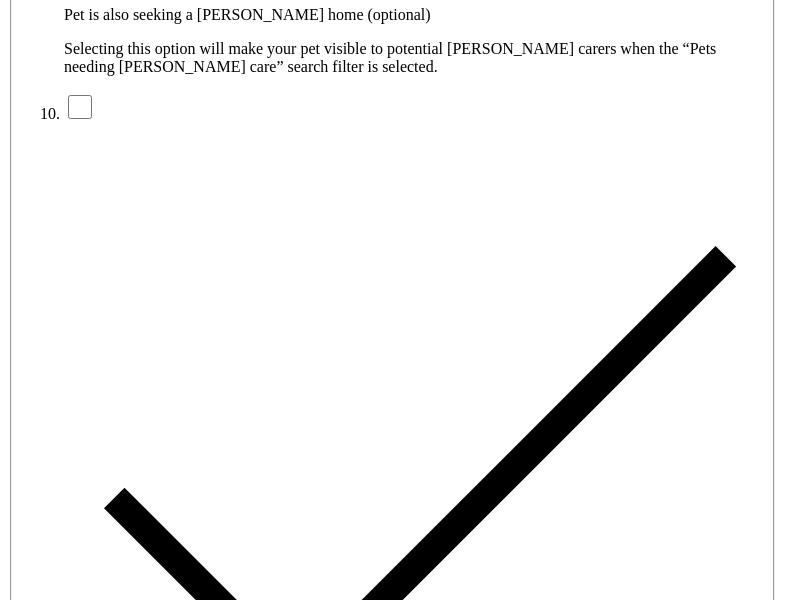 type on "Please wait..." 